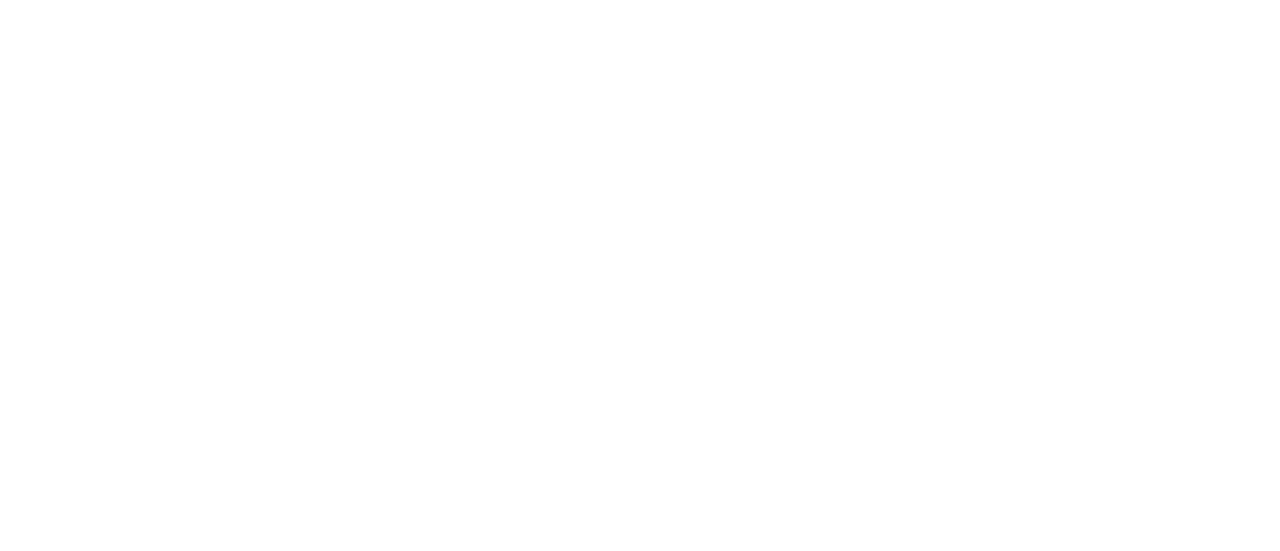 scroll, scrollTop: 0, scrollLeft: 0, axis: both 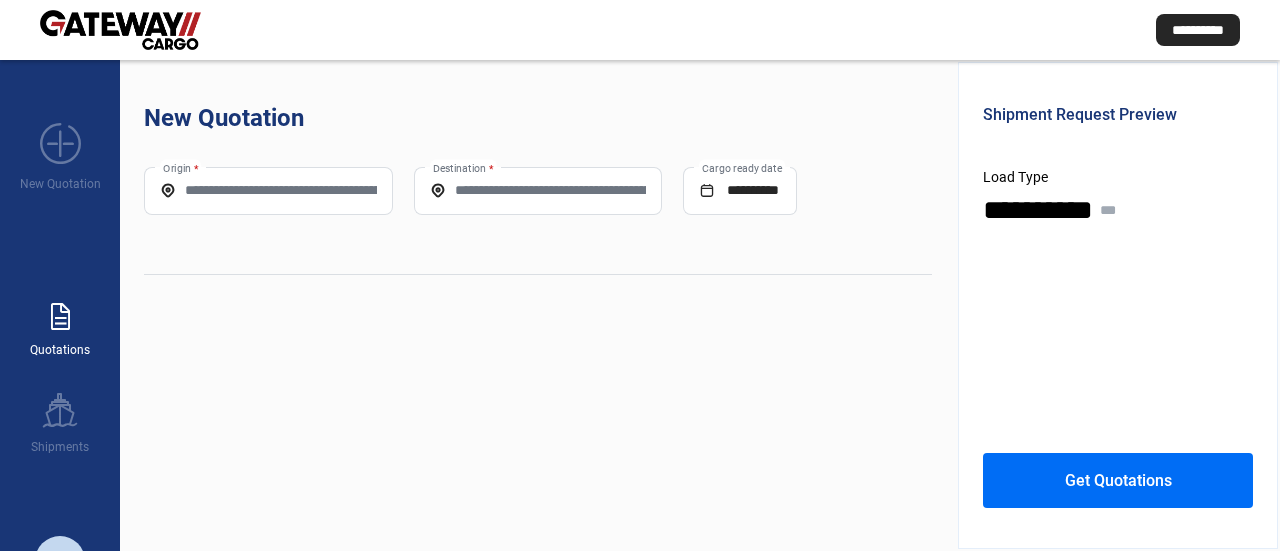 click on "paper_text" at bounding box center [60, 317] 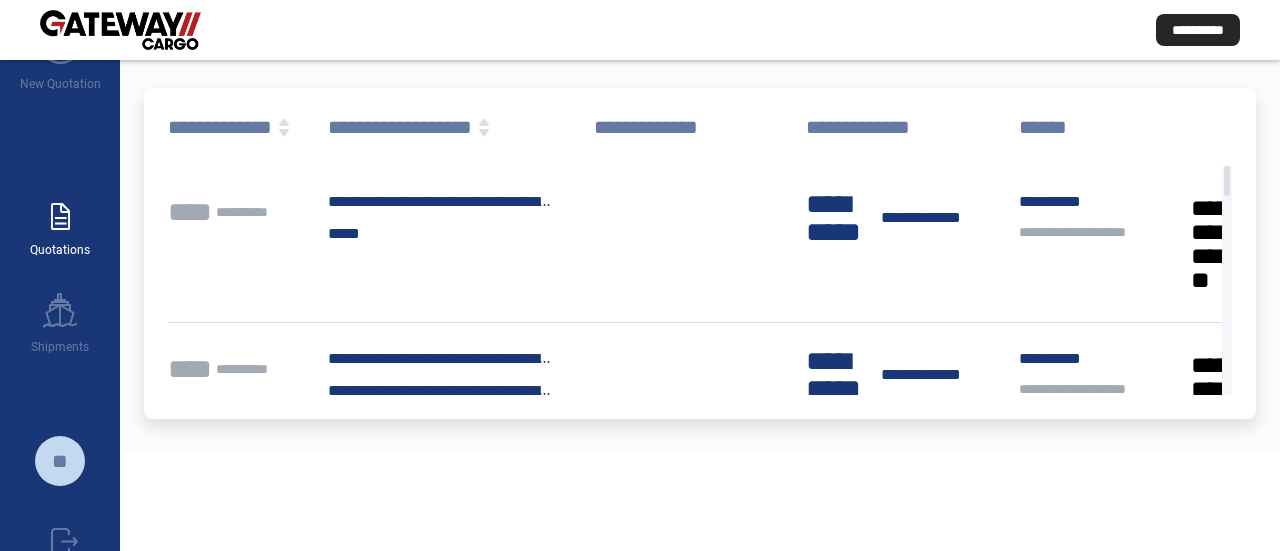 scroll, scrollTop: 0, scrollLeft: 0, axis: both 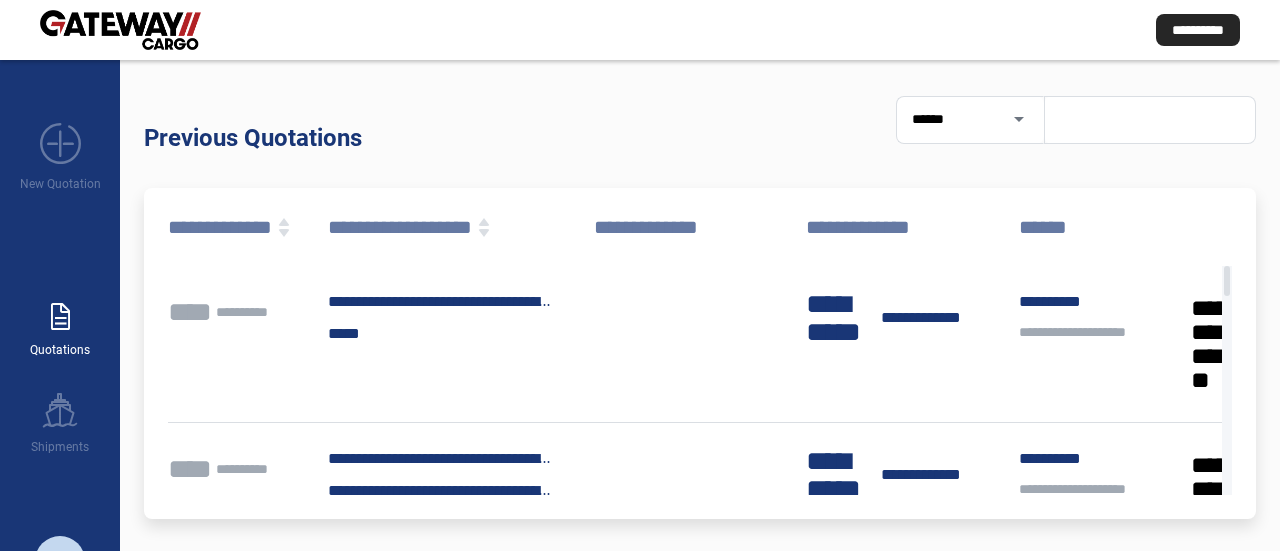 click on "paper_text  Quotations" at bounding box center (60, 320) 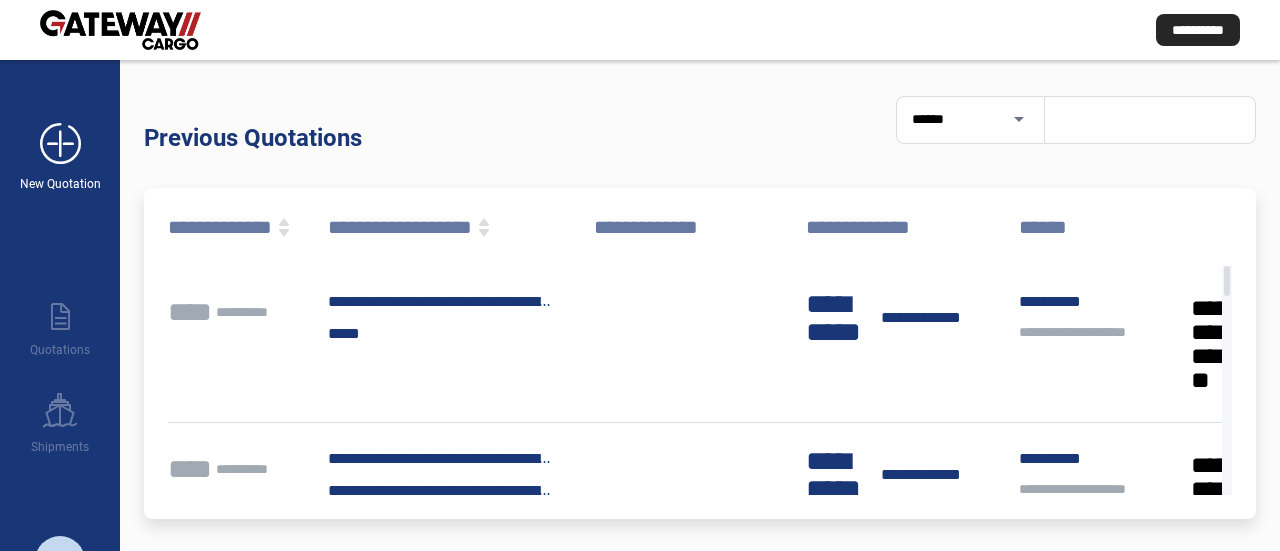 click on "add_new" at bounding box center [60, 144] 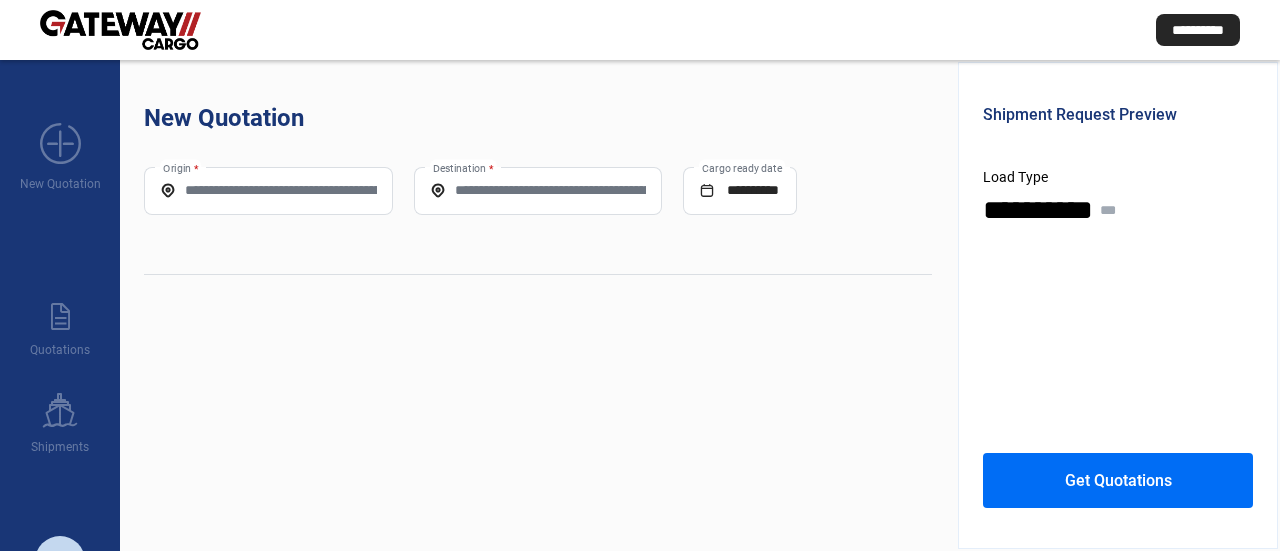 click on "New Quotation" 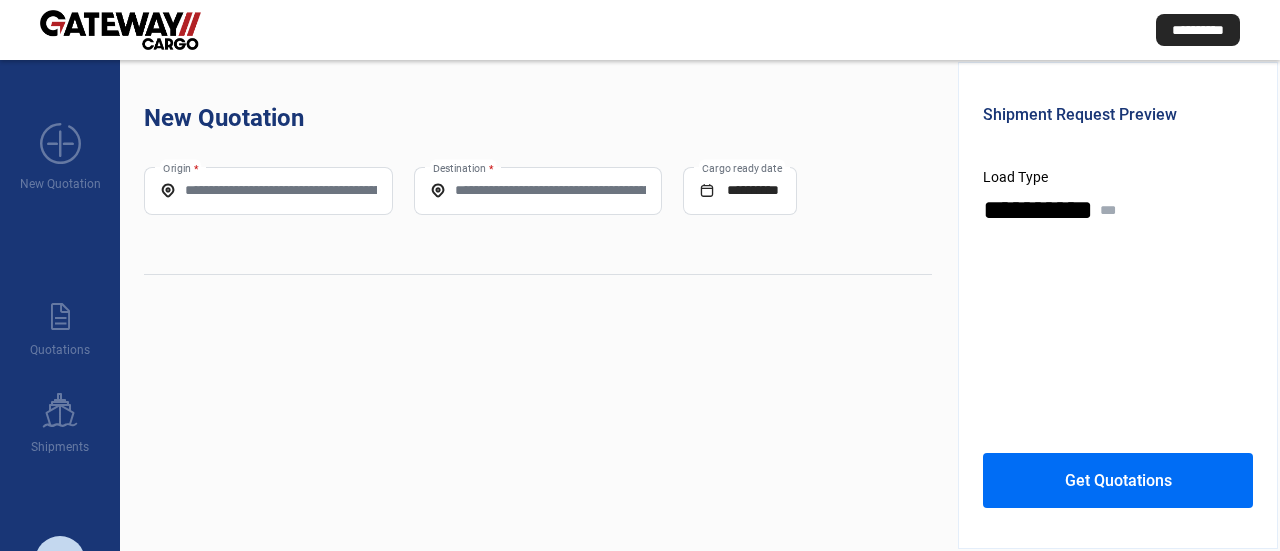 click on "Origin *" at bounding box center (268, 190) 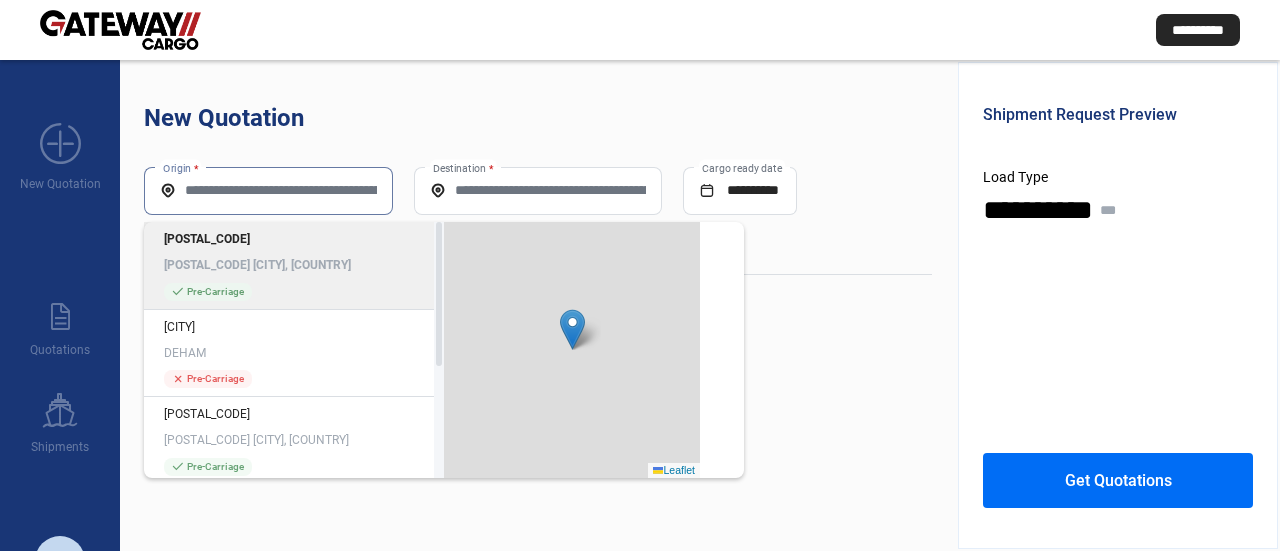 click on "Origin *" at bounding box center (268, 190) 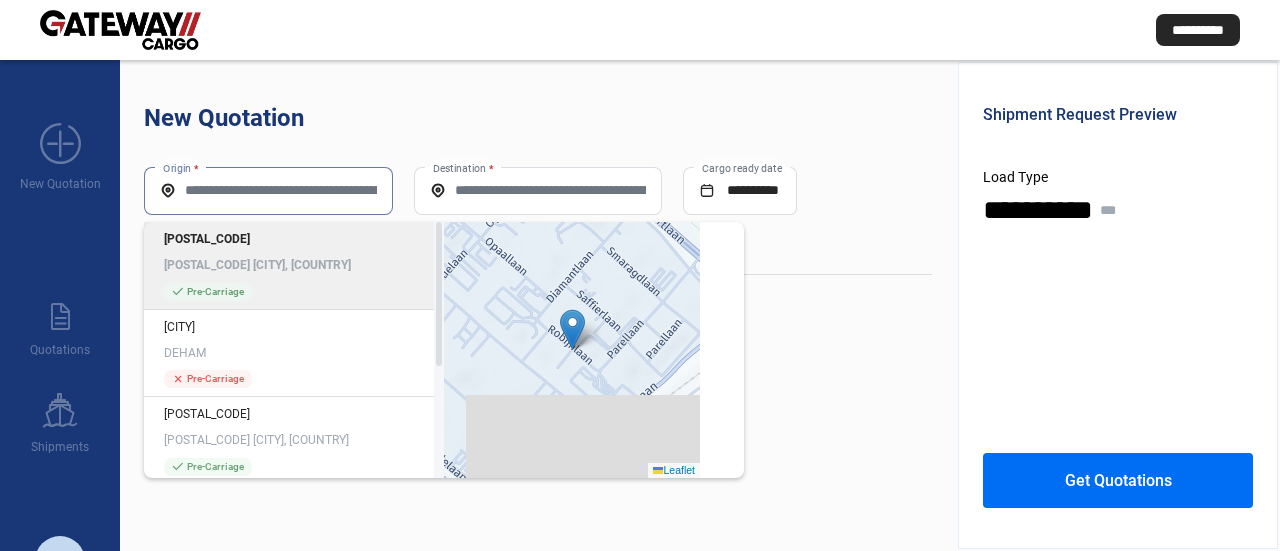 paste on "*****" 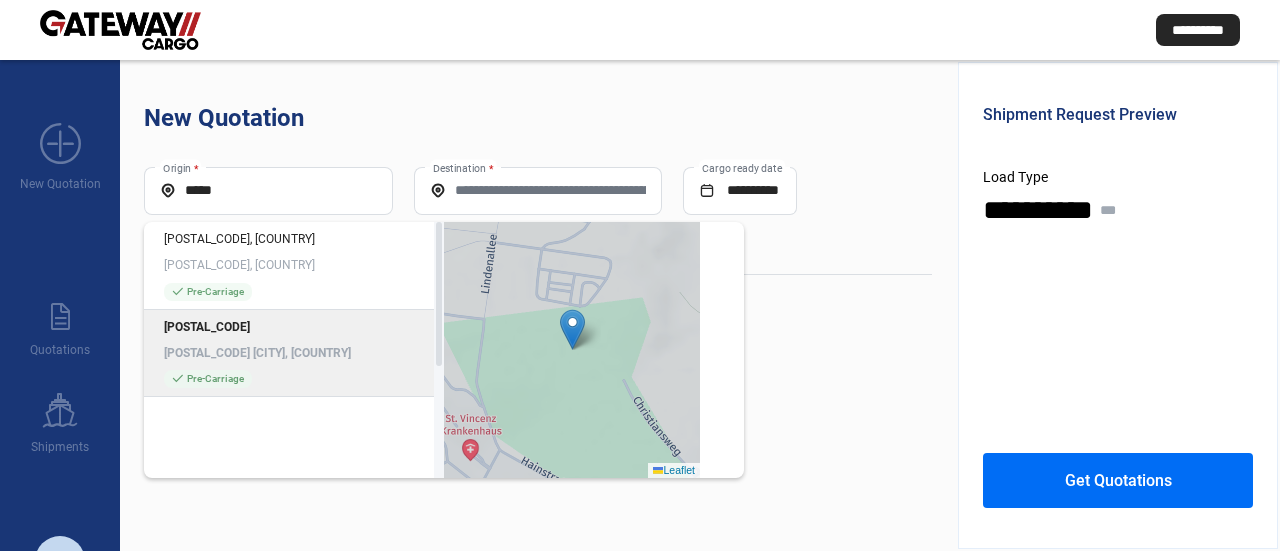 click on "[POSTAL_CODE] [POSTAL_CODE] [CITY], [COUNTRY] [STATUS]" 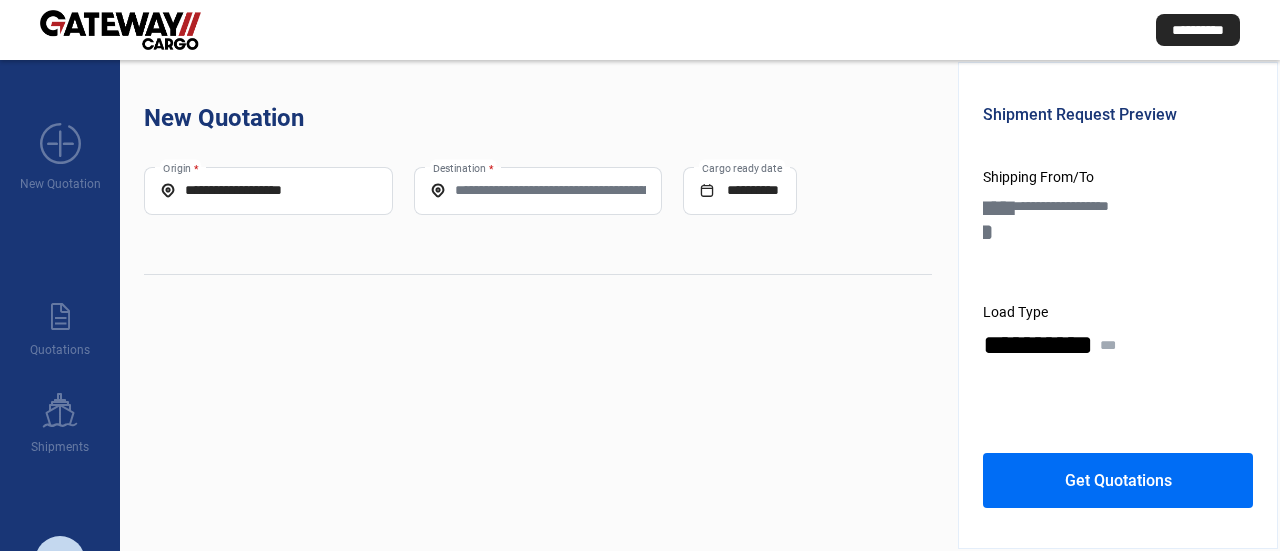 click on "Destination *" at bounding box center [538, 190] 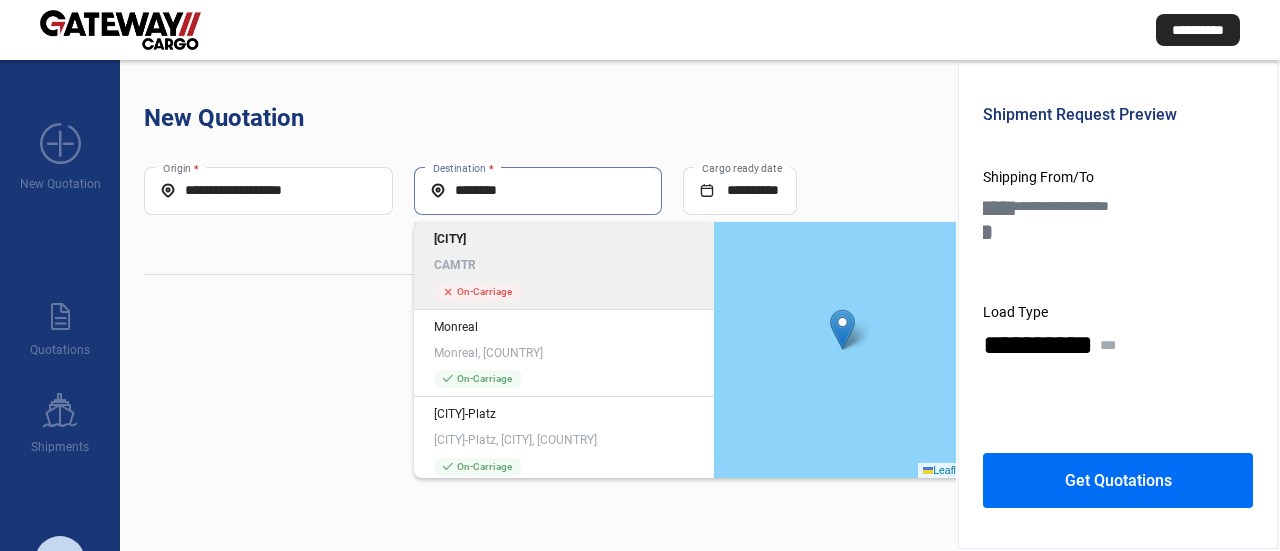 click on "CAMTR" 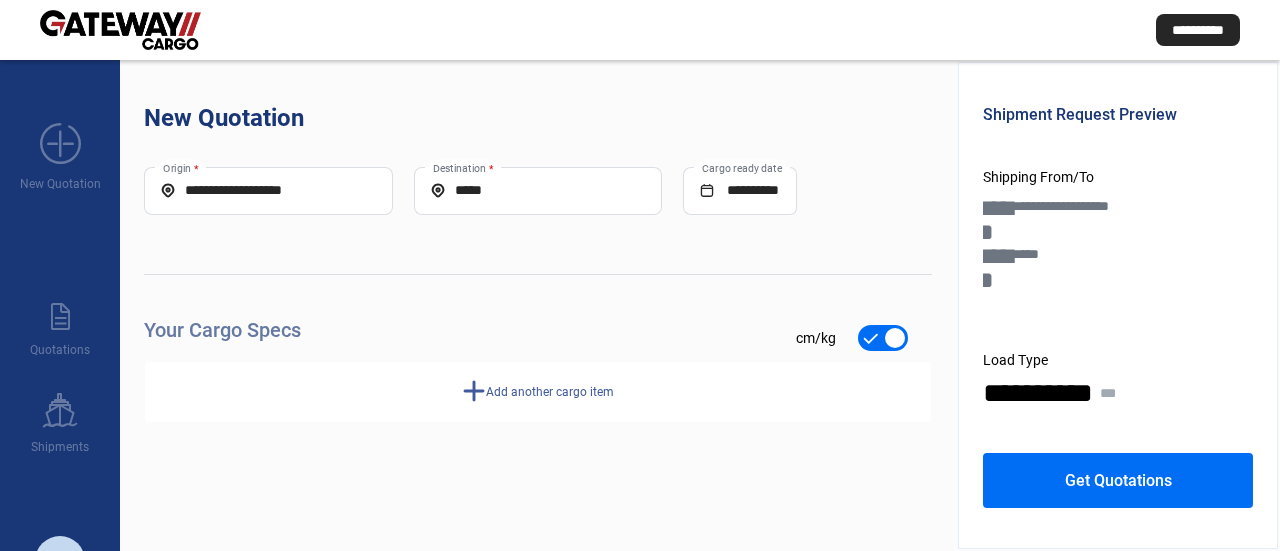 click on "**********" 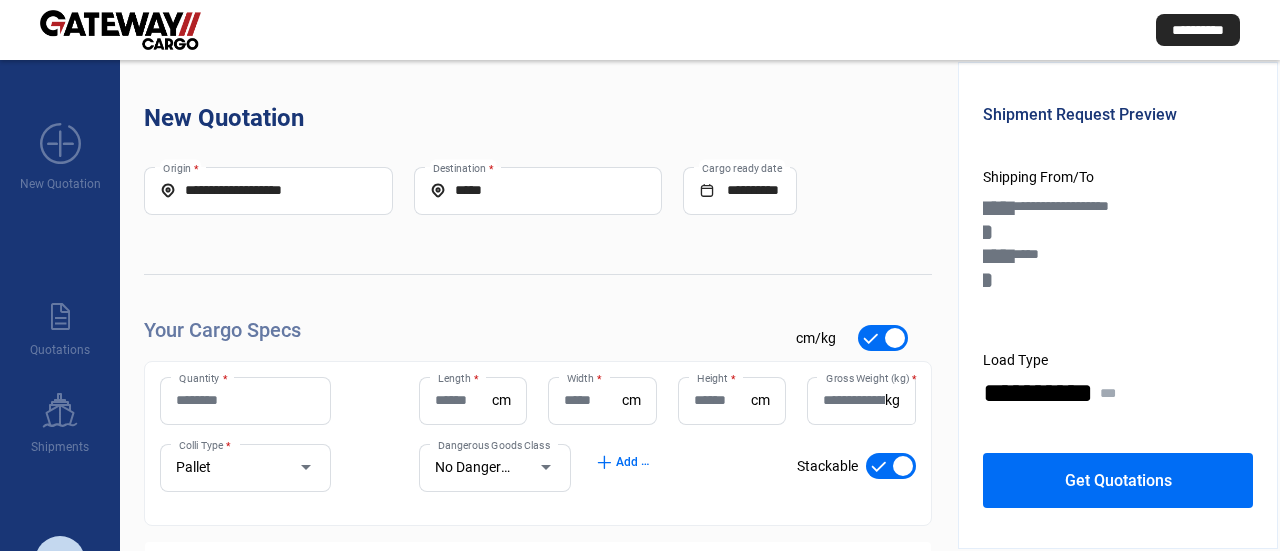 click on "Quantity *" at bounding box center (245, 400) 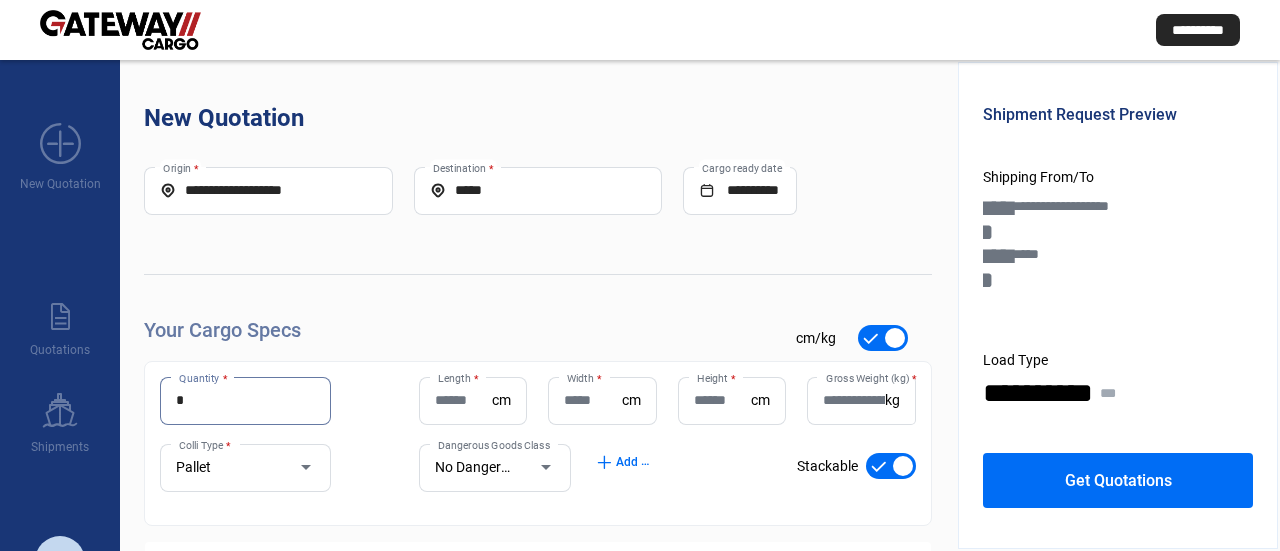 type on "*" 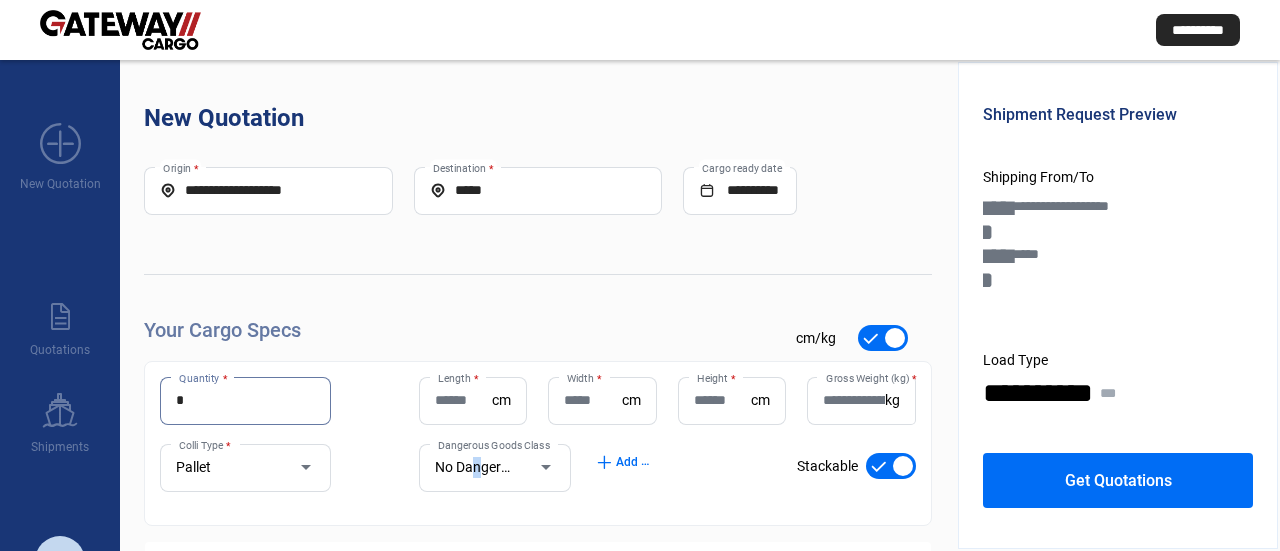 click on "No Dangerous Goods" at bounding box center (501, 467) 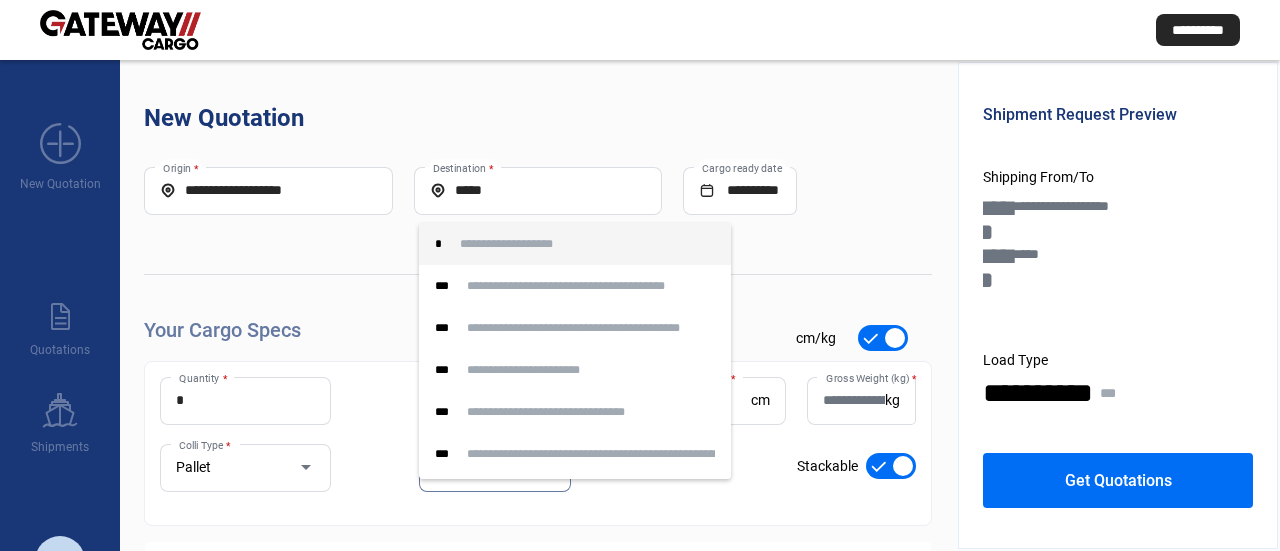 click at bounding box center (640, 275) 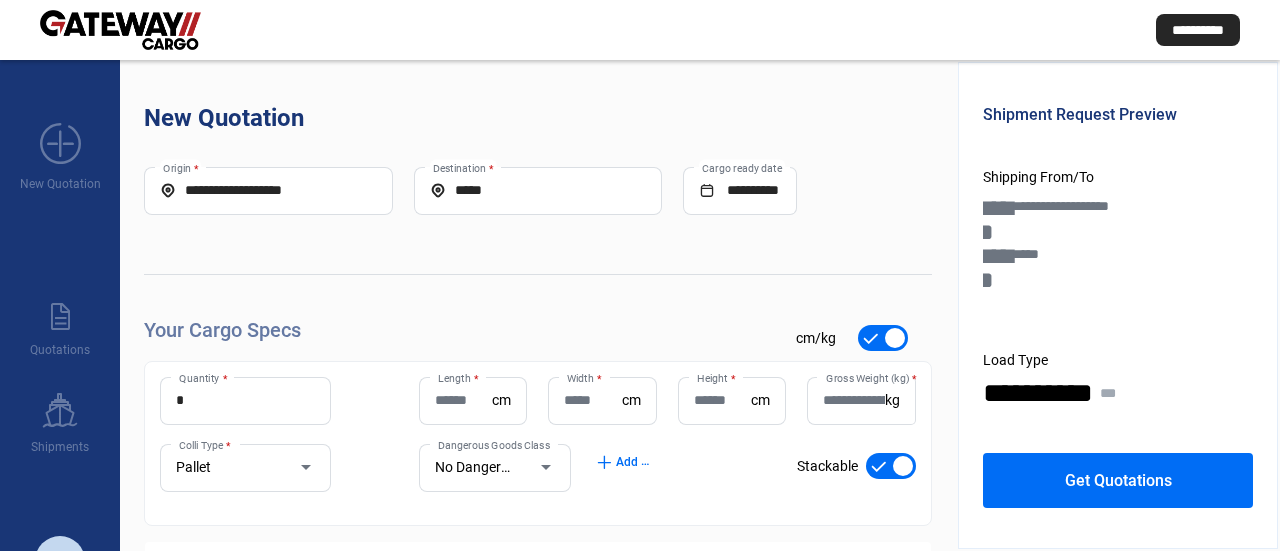 click on "Gross Weight (kg)  *" at bounding box center [853, 400] 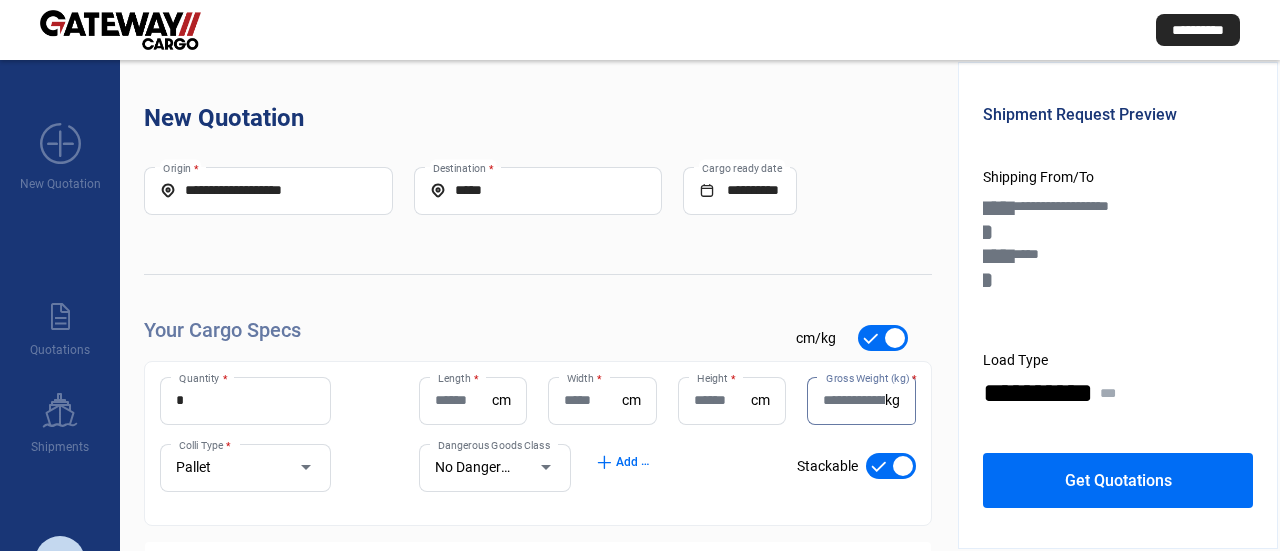 click on "Gross Weight (kg)  *" at bounding box center [853, 400] 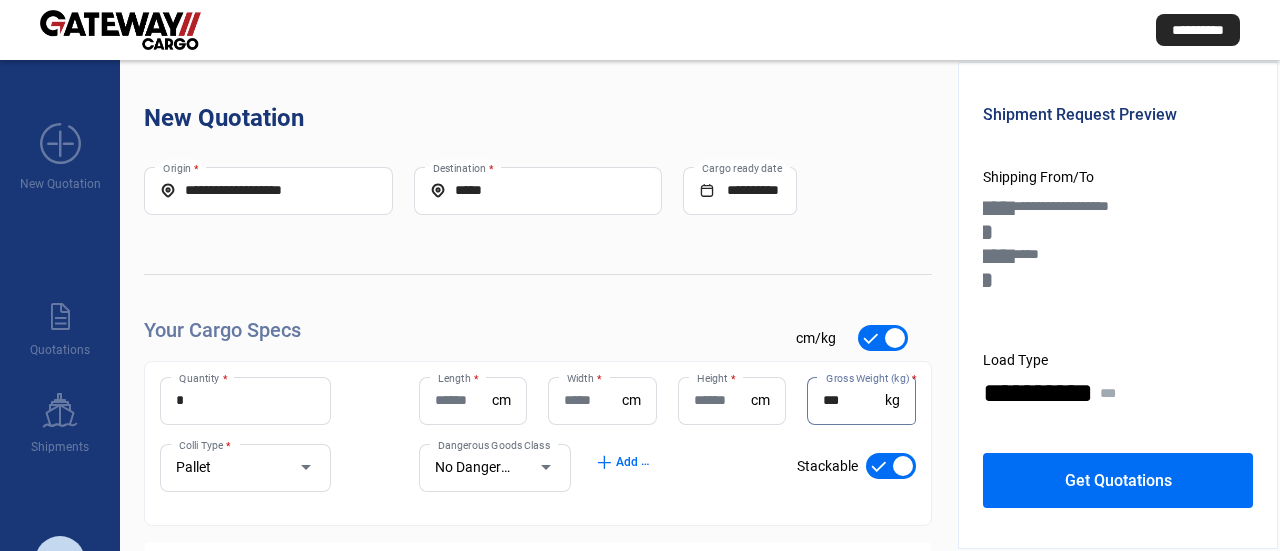 type on "***" 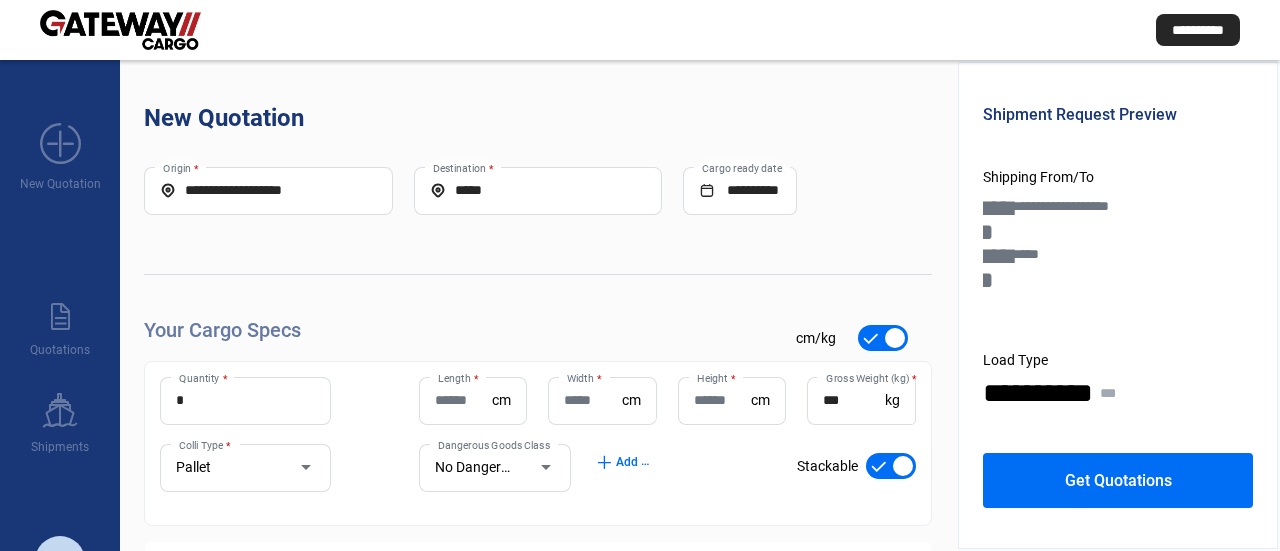click on "Length  *" at bounding box center [463, 400] 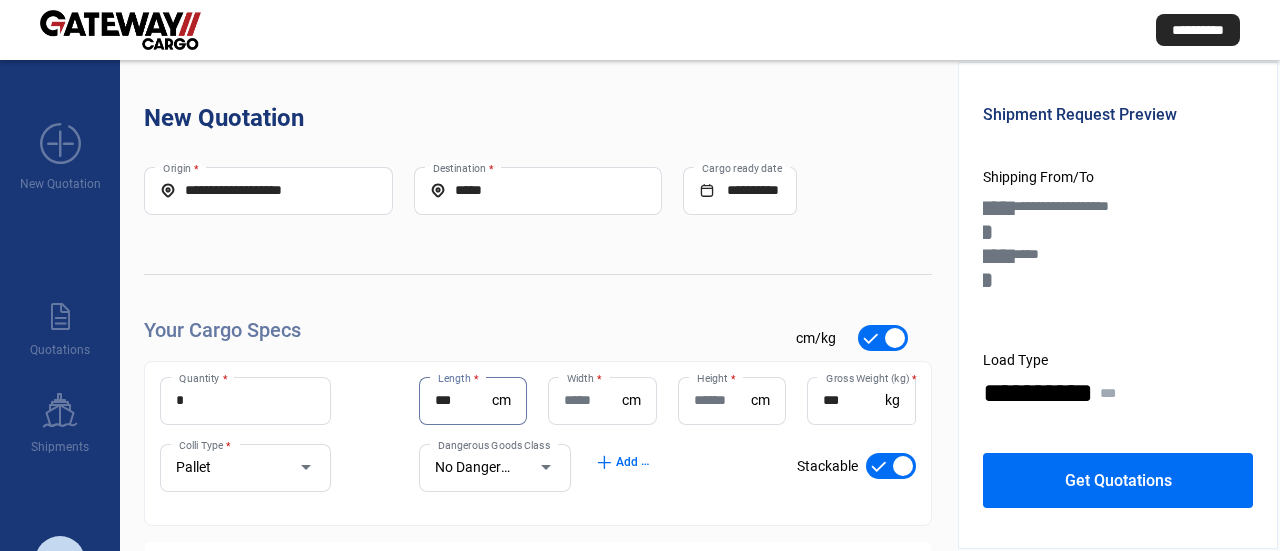 type on "***" 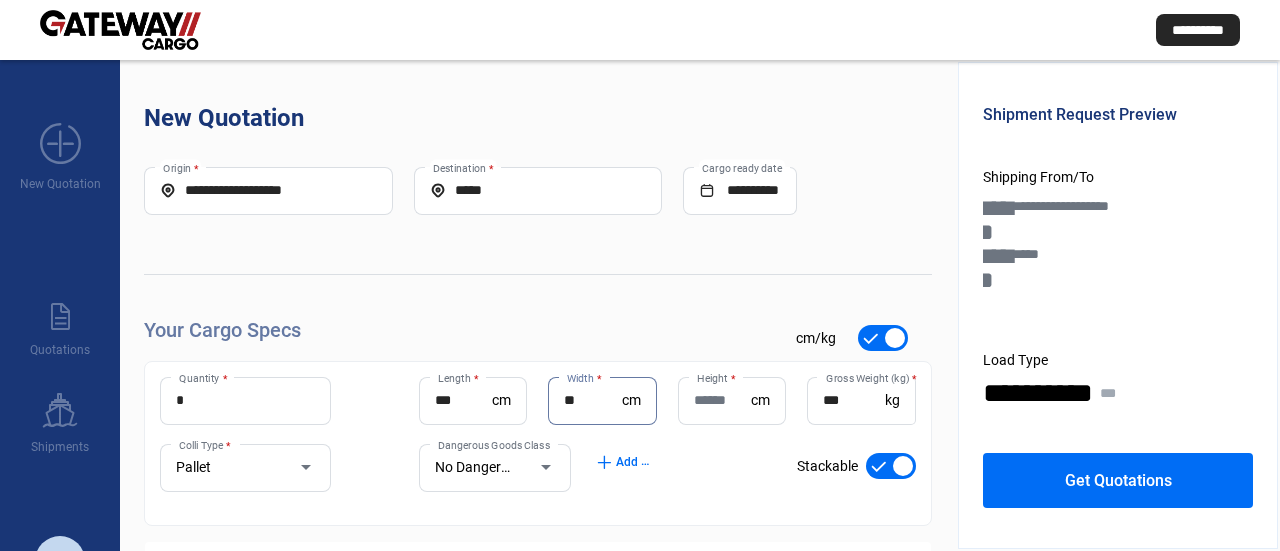 type on "**" 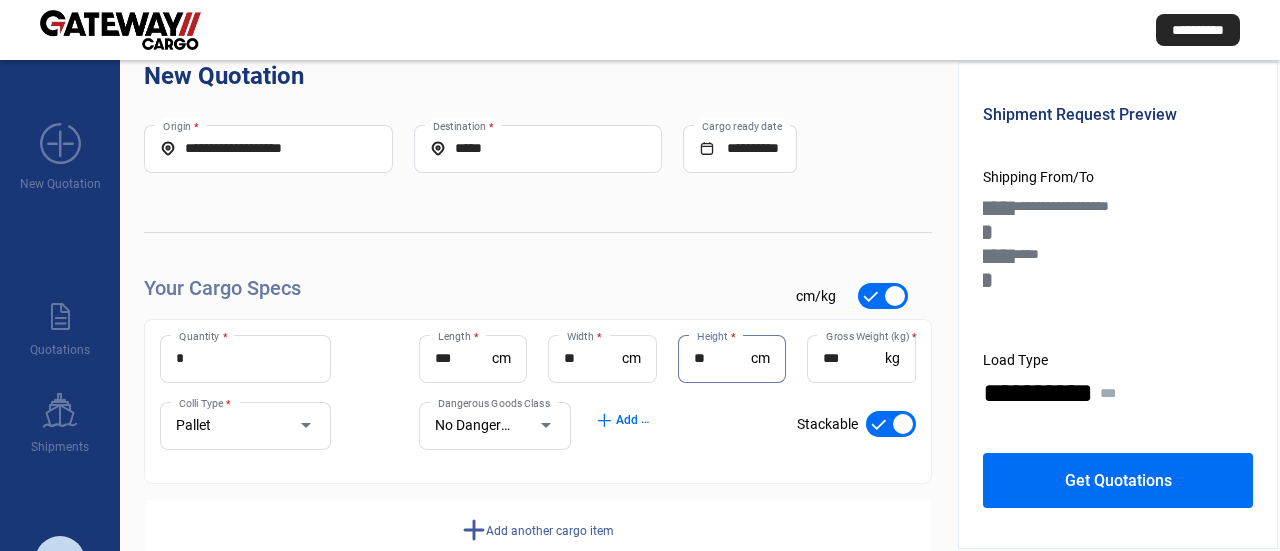 scroll, scrollTop: 0, scrollLeft: 0, axis: both 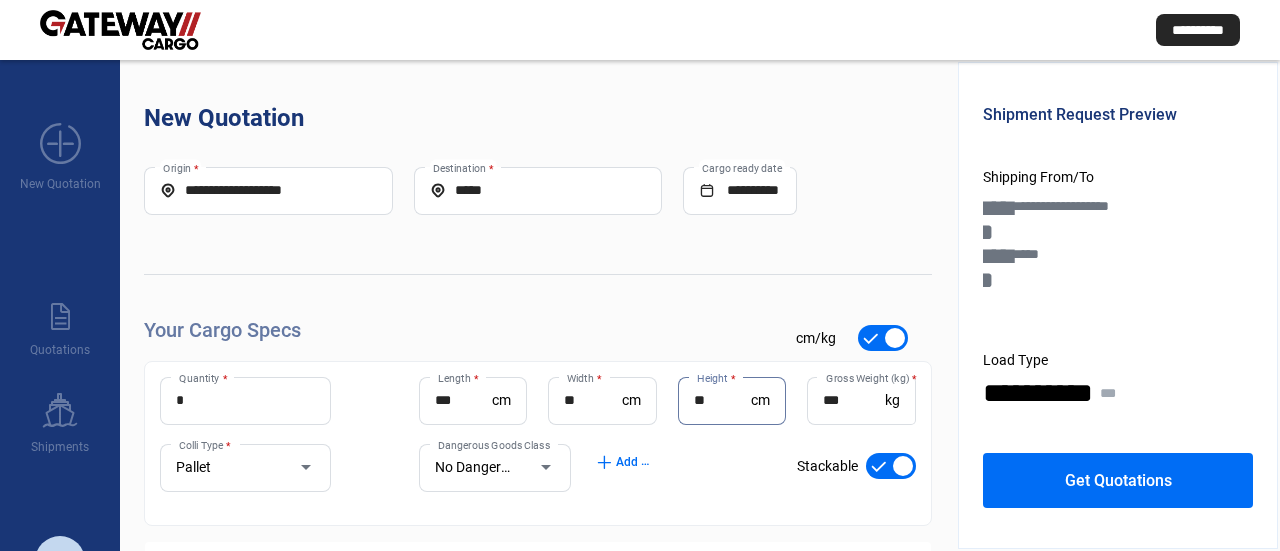 type on "**" 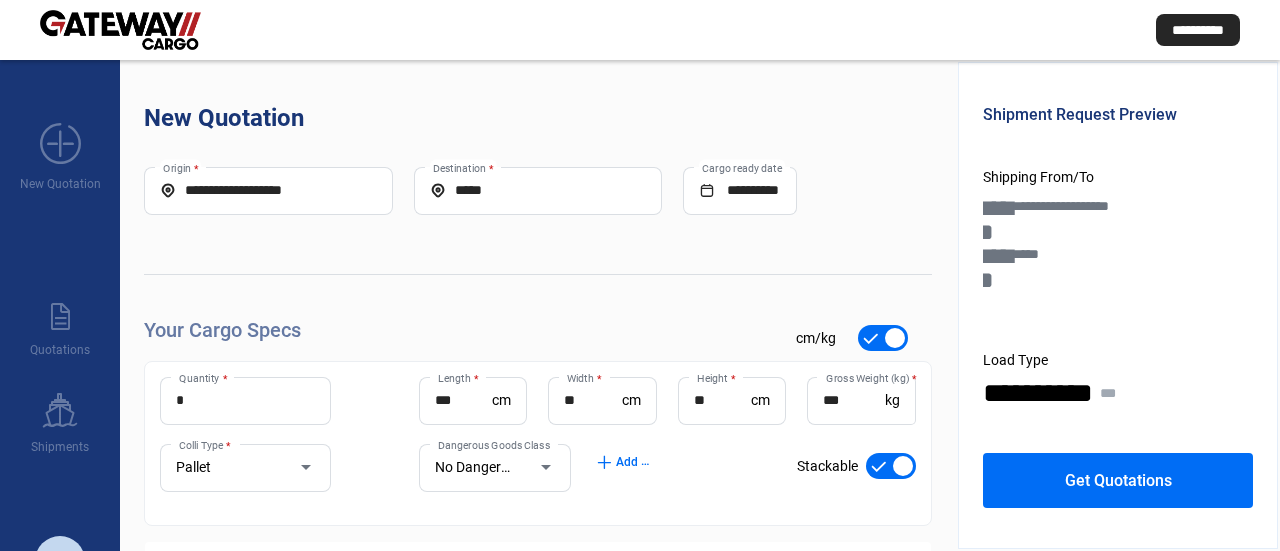 click on "Get Quotations" 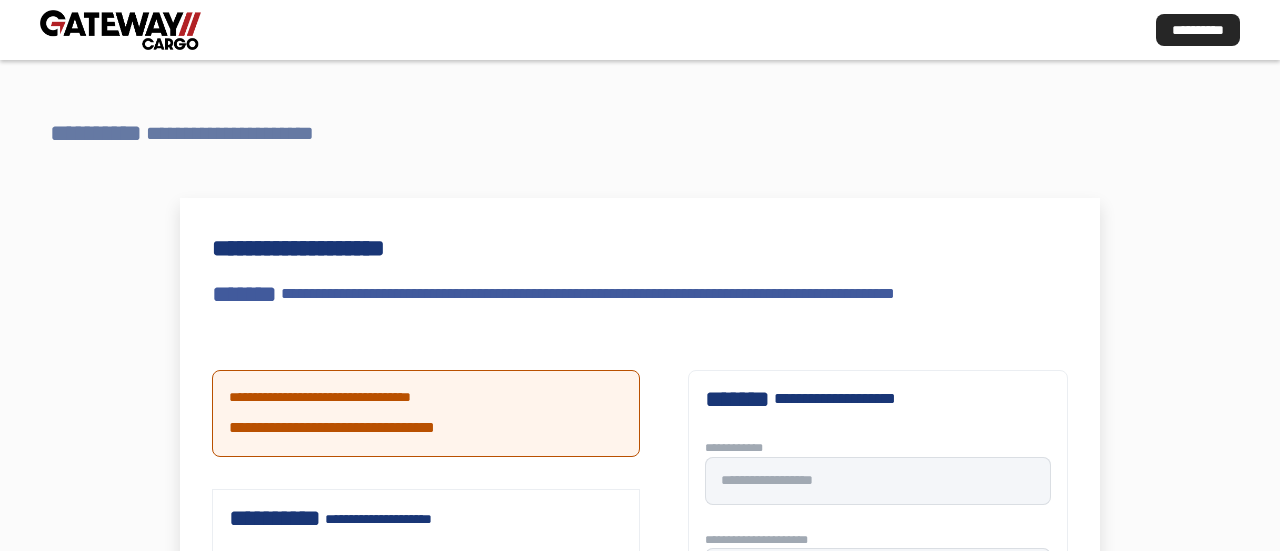 scroll, scrollTop: 0, scrollLeft: 0, axis: both 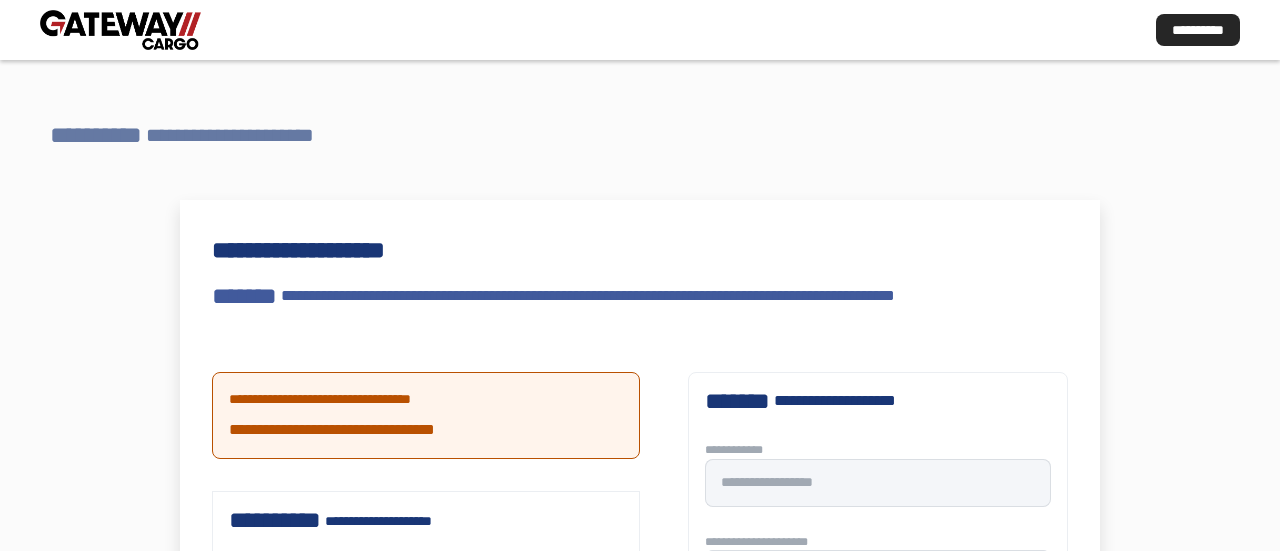 click on "**********" at bounding box center [96, 135] 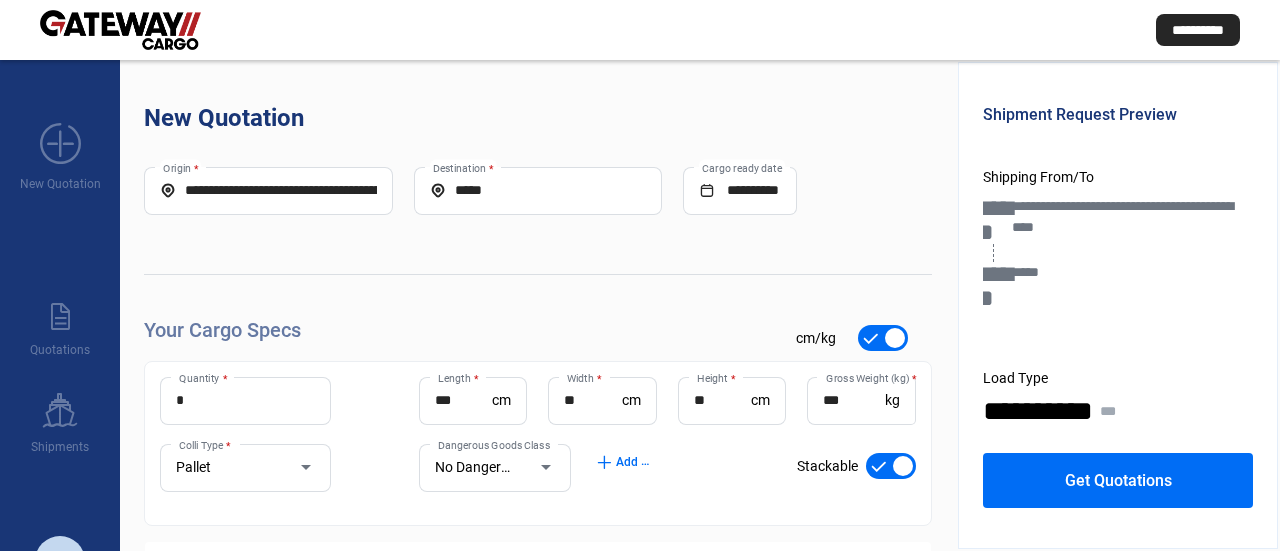 click on "*****" at bounding box center (538, 190) 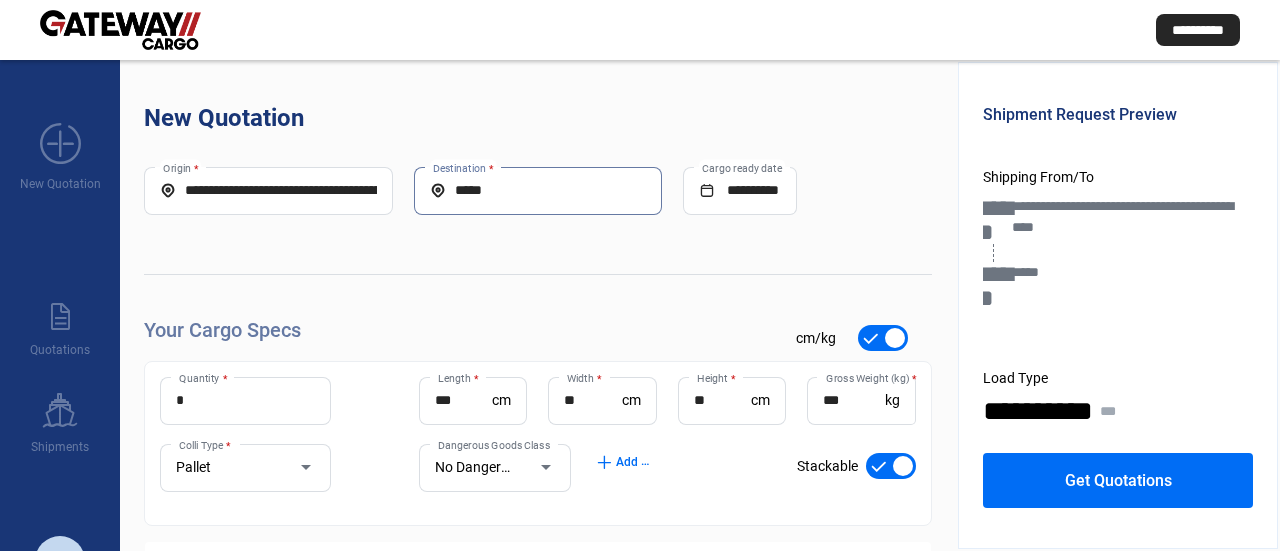 drag, startPoint x: 554, startPoint y: 192, endPoint x: 431, endPoint y: 196, distance: 123.065025 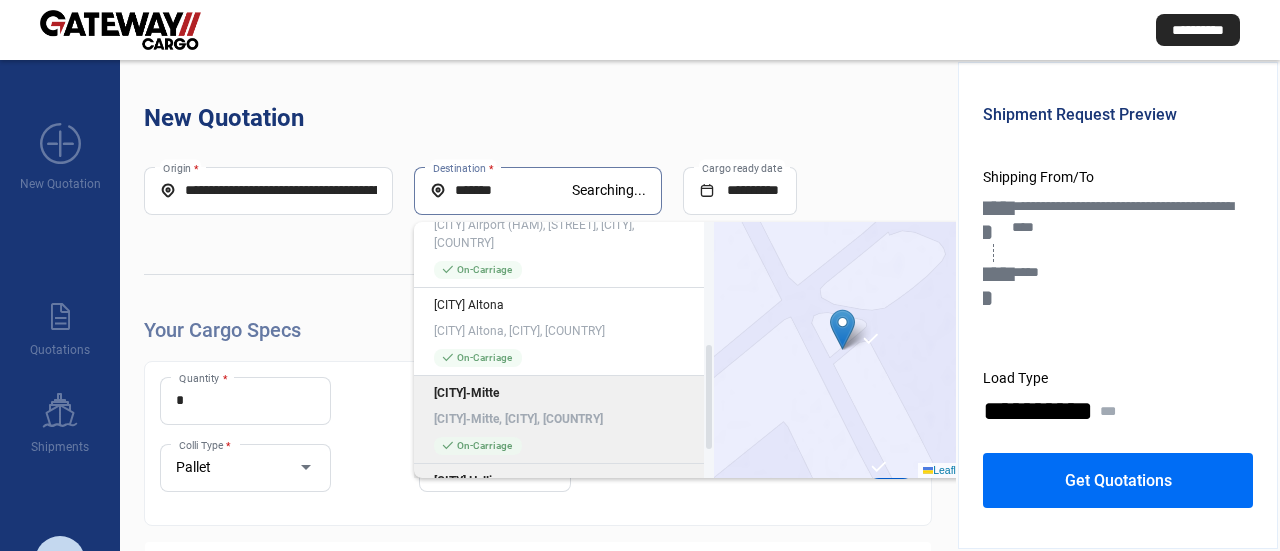 scroll, scrollTop: 372, scrollLeft: 0, axis: vertical 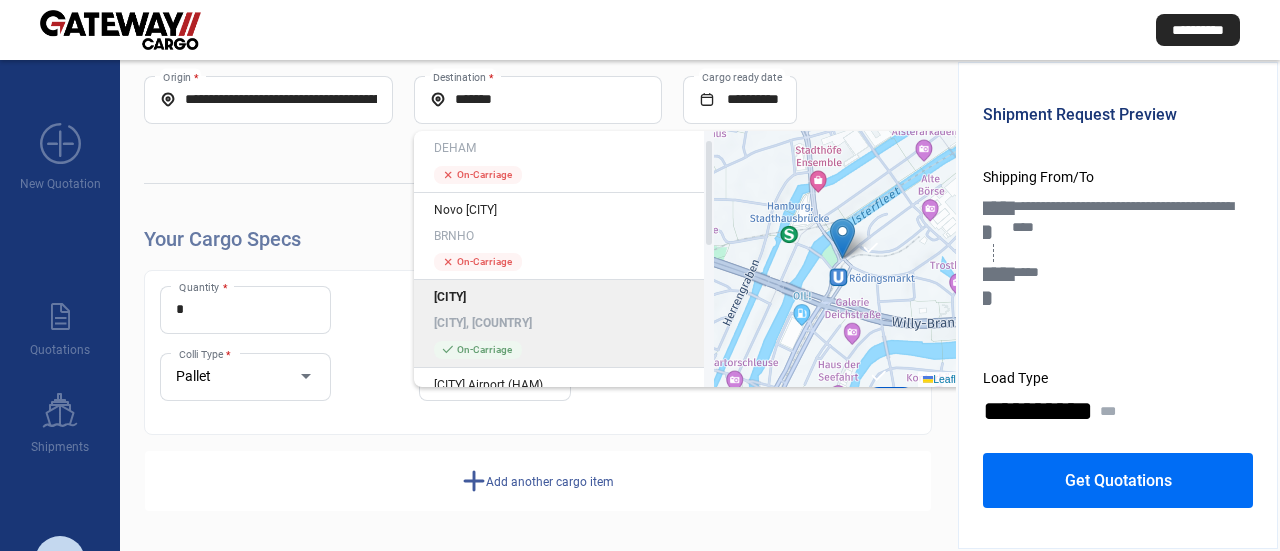 click on "check_mark  On-Carriage" 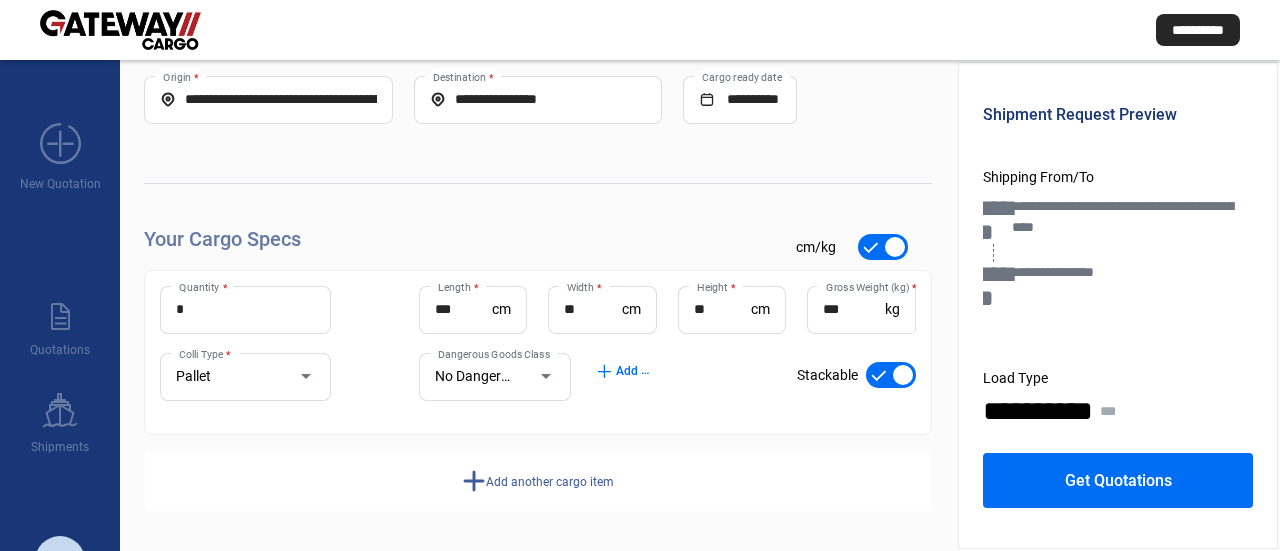 click on "**********" at bounding box center (538, 99) 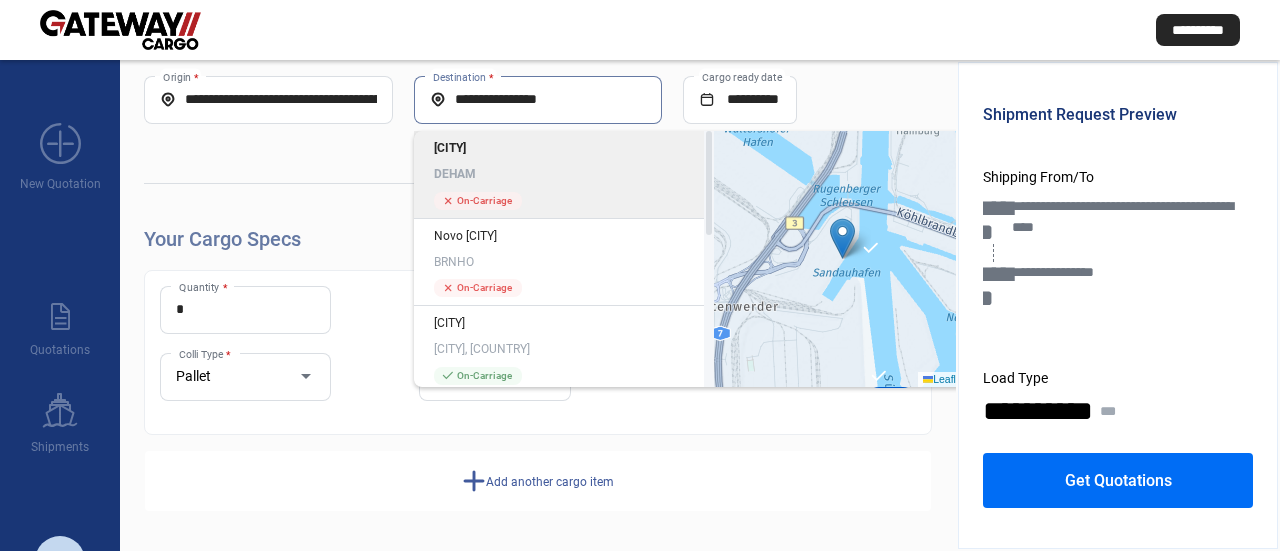 click on "DEHAM" 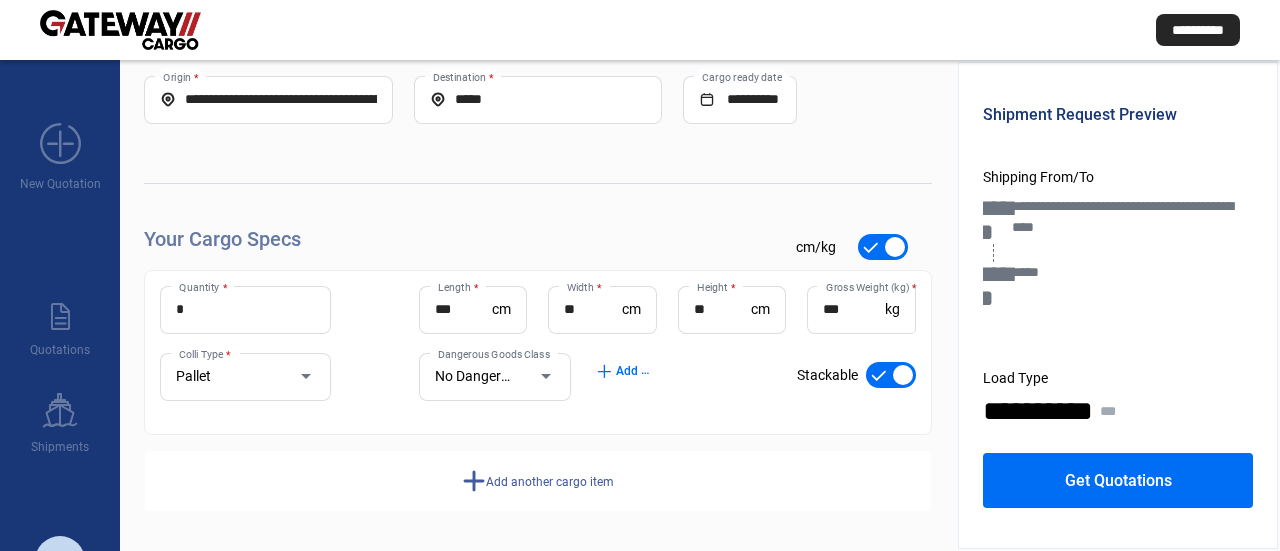 click on "**********" 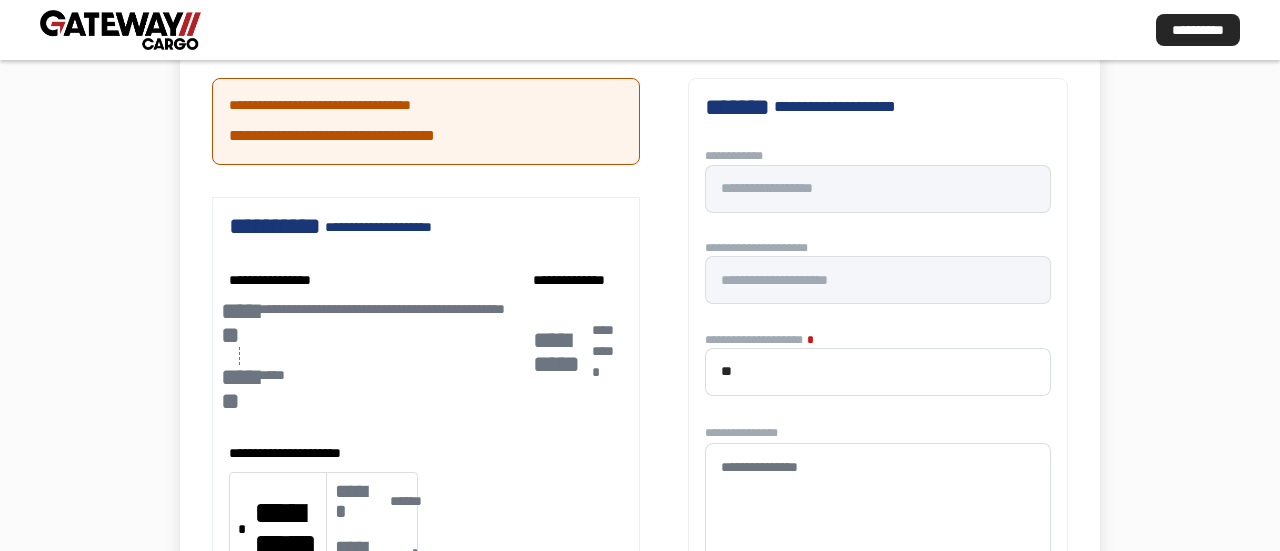 scroll, scrollTop: 300, scrollLeft: 0, axis: vertical 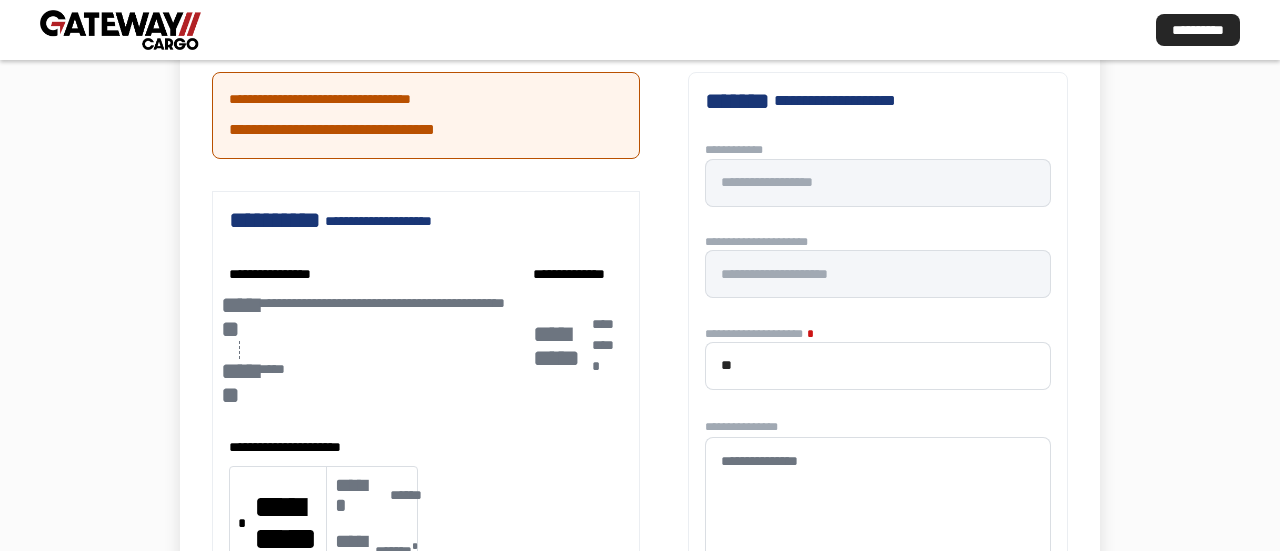 click at bounding box center (640, 275) 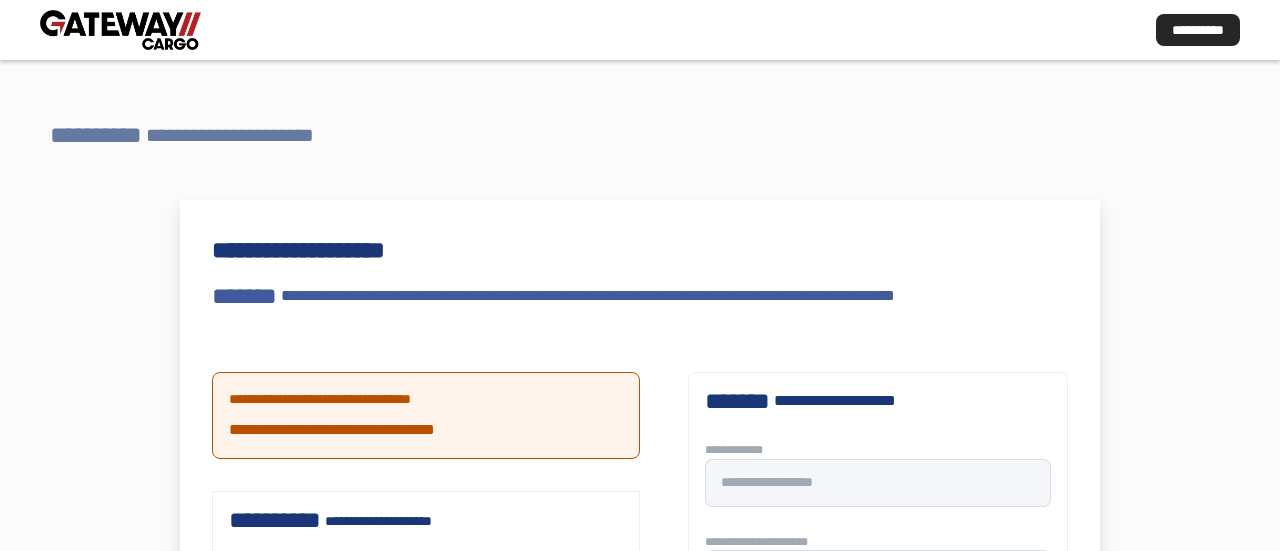 click on "**********" at bounding box center (96, 135) 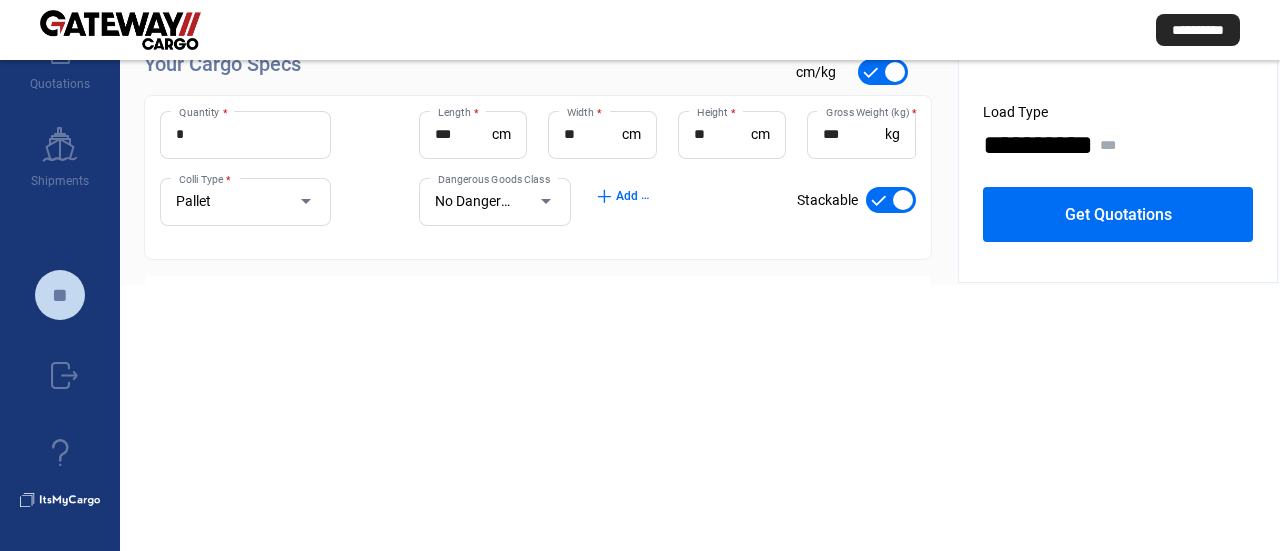 scroll, scrollTop: 0, scrollLeft: 0, axis: both 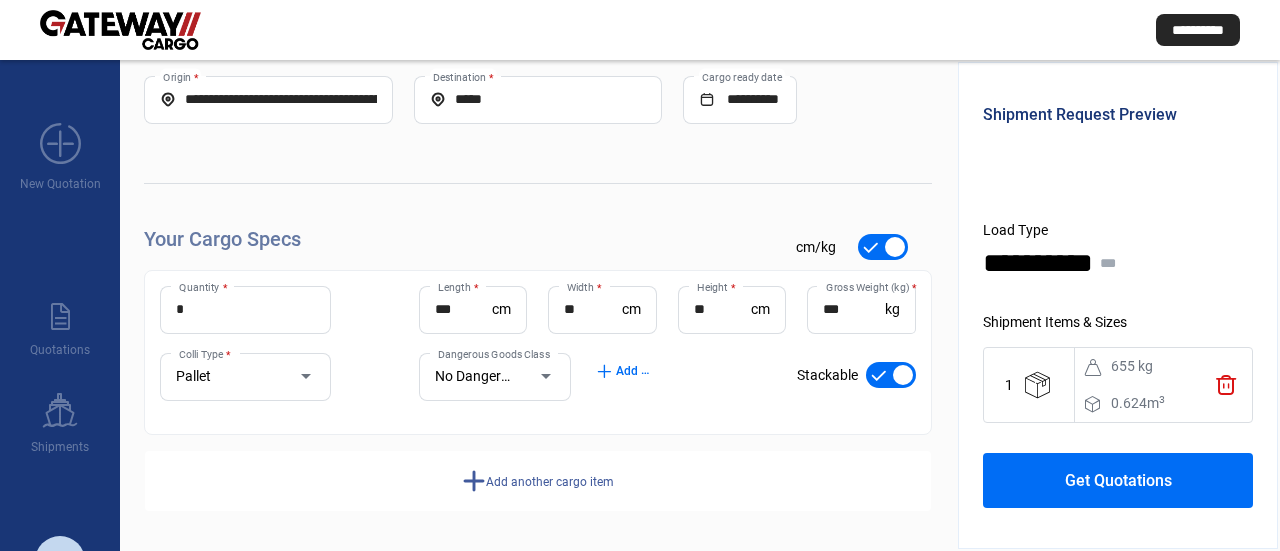 drag, startPoint x: 1142, startPoint y: 488, endPoint x: 1140, endPoint y: 477, distance: 11.18034 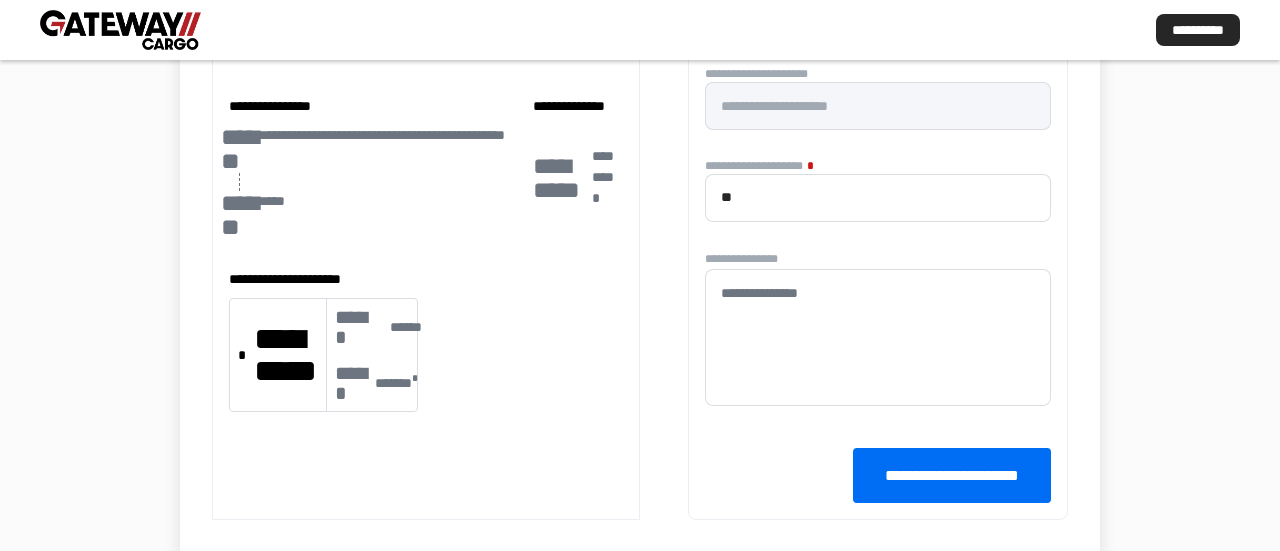 scroll, scrollTop: 0, scrollLeft: 0, axis: both 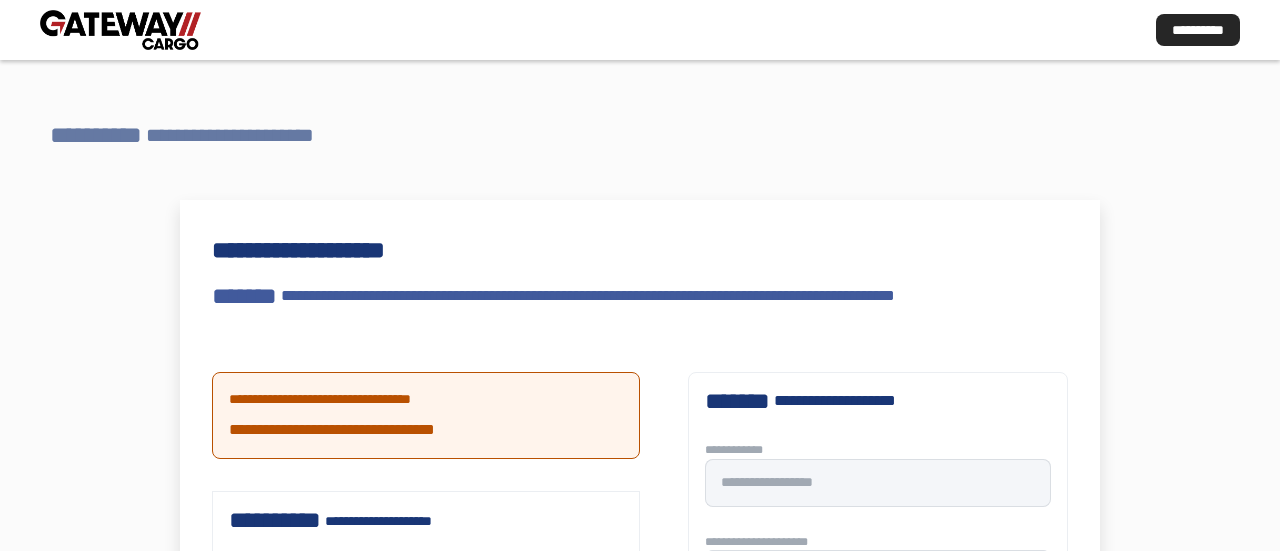 click on "**********" at bounding box center (242, 135) 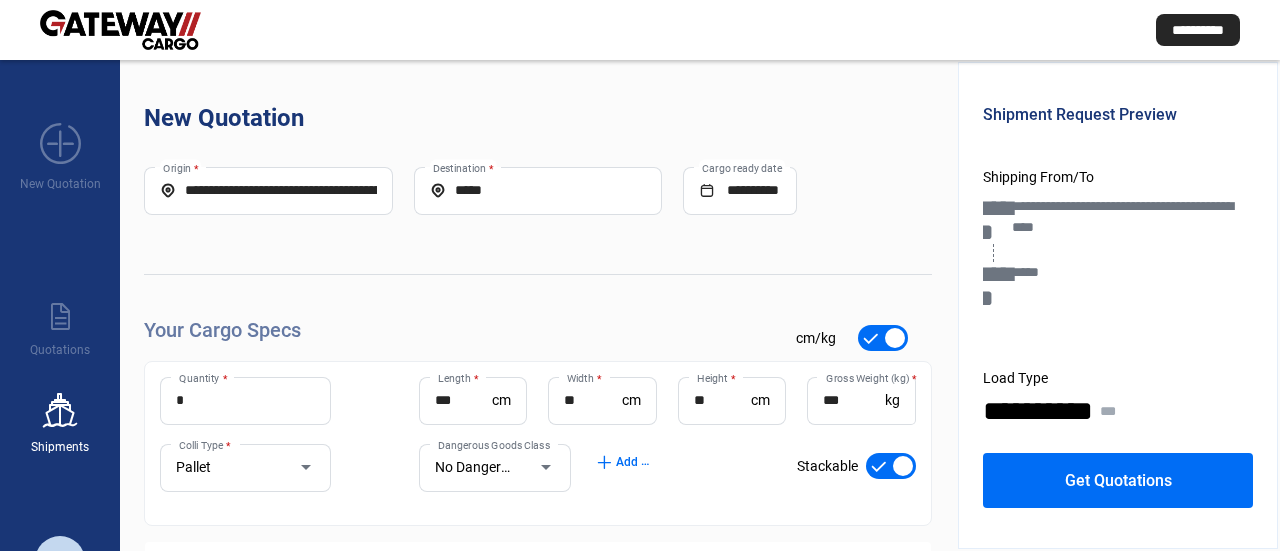 scroll, scrollTop: 91, scrollLeft: 0, axis: vertical 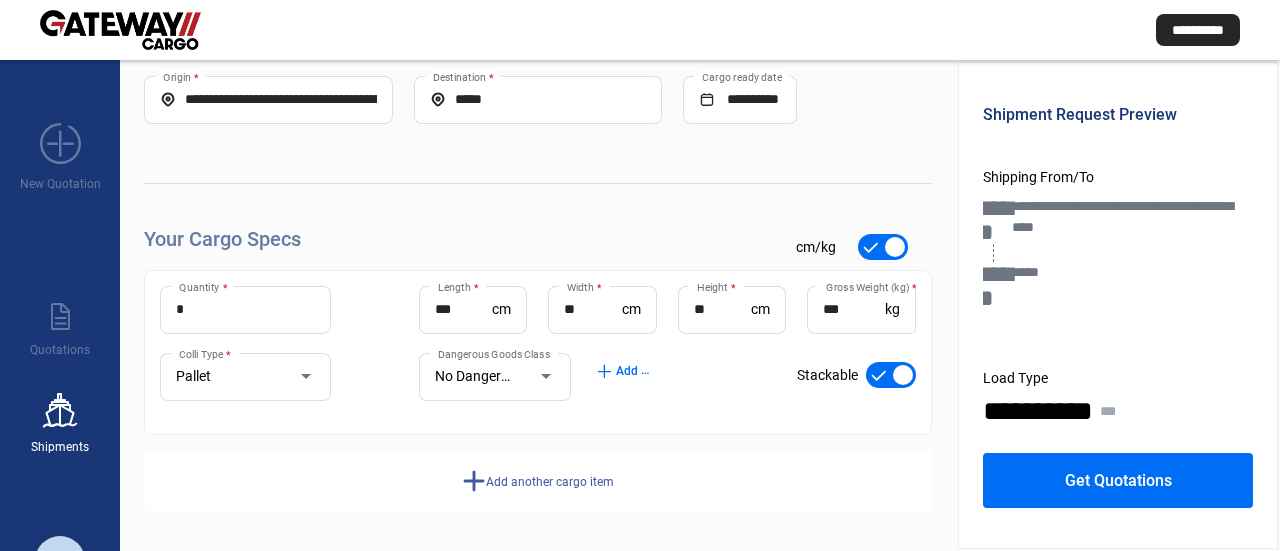 click on "ship" at bounding box center (60, 410) 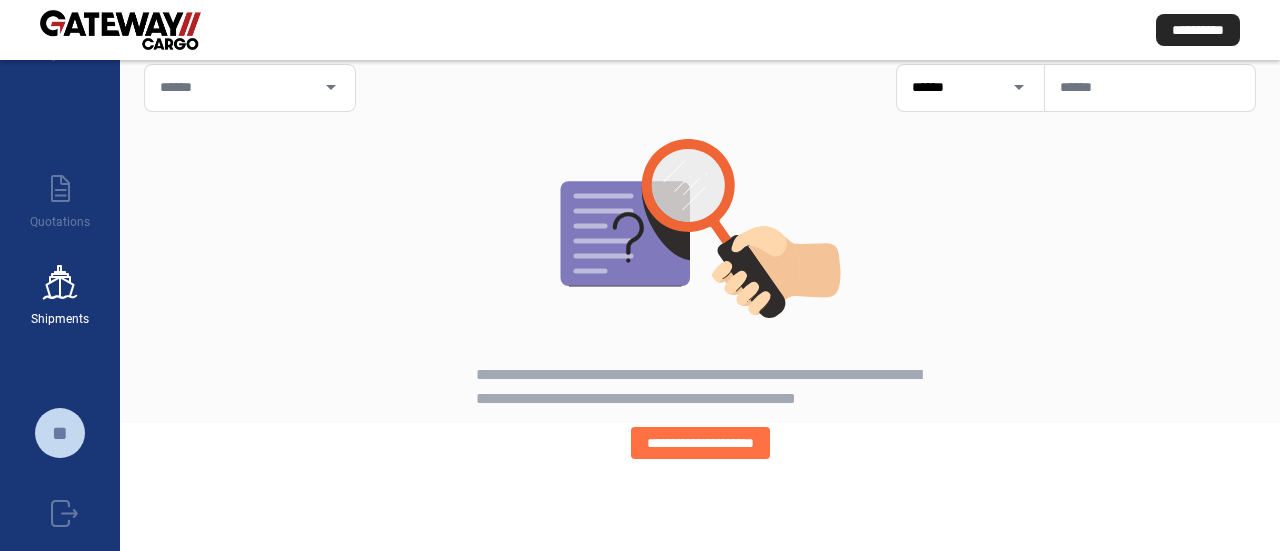 scroll, scrollTop: 266, scrollLeft: 0, axis: vertical 